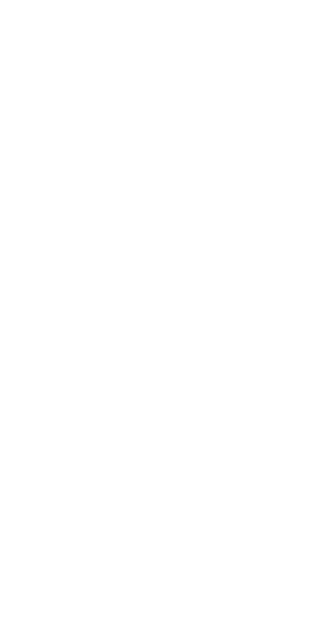 scroll, scrollTop: 0, scrollLeft: 0, axis: both 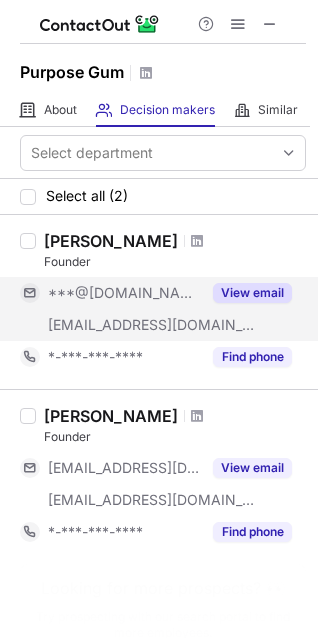 click on "View email" at bounding box center [252, 293] 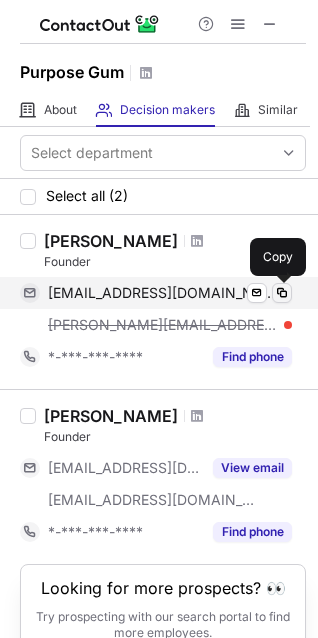 click at bounding box center [282, 293] 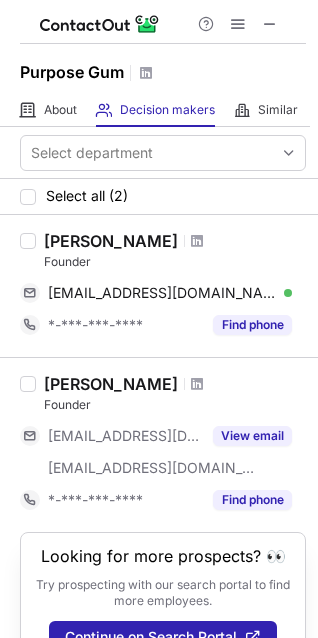drag, startPoint x: 193, startPoint y: 239, endPoint x: 179, endPoint y: 240, distance: 14.035668 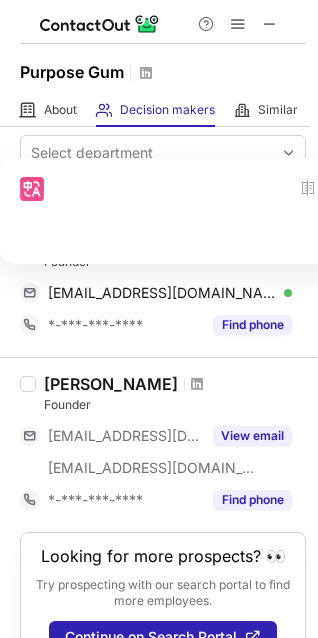 click at bounding box center (225, 211) 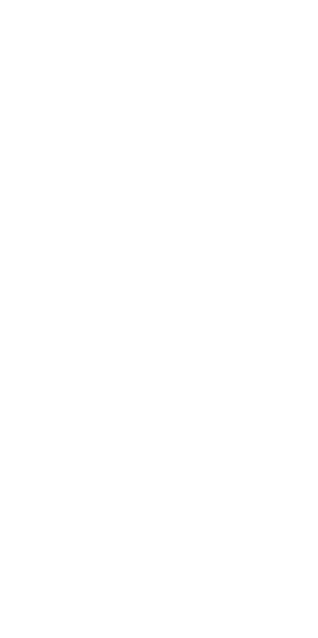 scroll, scrollTop: 0, scrollLeft: 0, axis: both 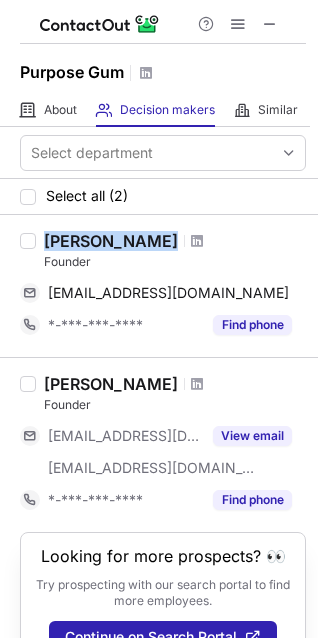 drag, startPoint x: 191, startPoint y: 245, endPoint x: 13, endPoint y: 245, distance: 178 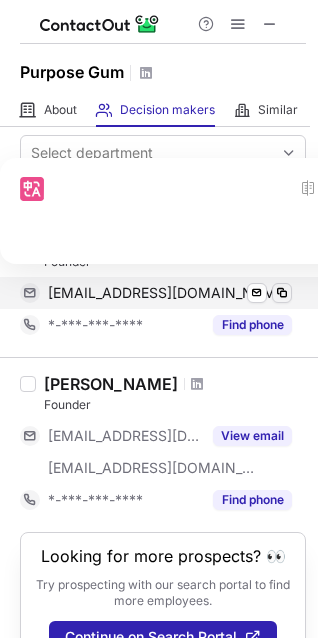 copy on "[PERSON_NAME]" 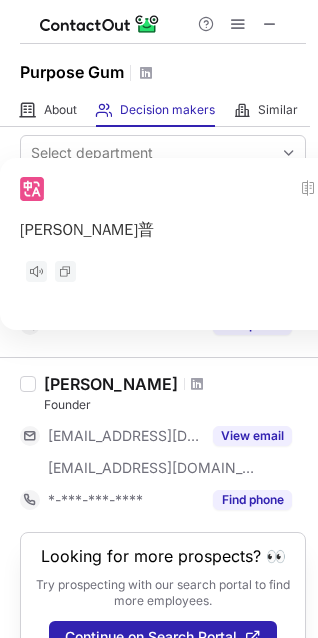 click on "Purpose Gum" at bounding box center [159, 69] 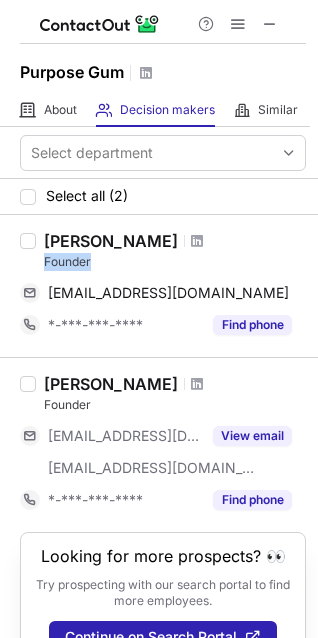 drag, startPoint x: 99, startPoint y: 255, endPoint x: 45, endPoint y: 260, distance: 54.230988 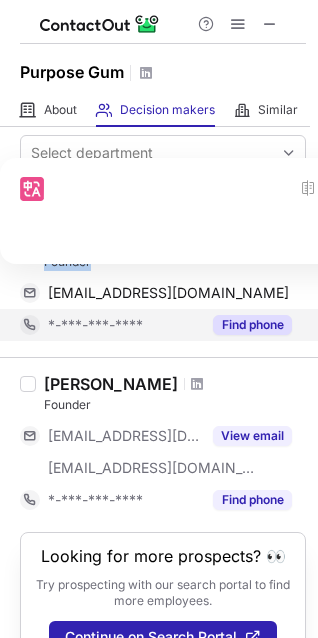 copy on "Founder" 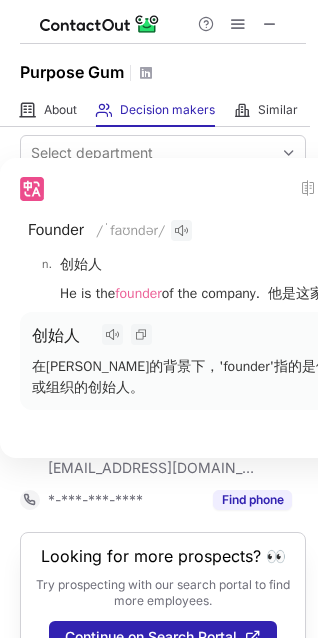 click on "Purpose Gum" at bounding box center (159, 69) 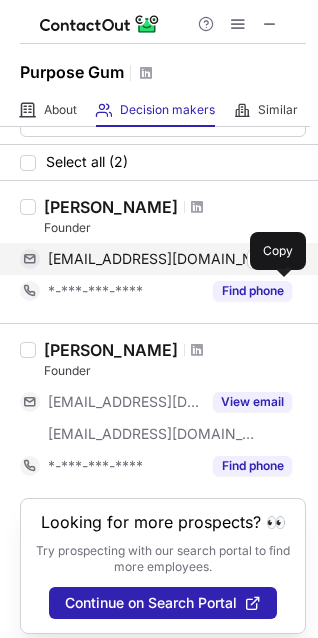 scroll, scrollTop: 65, scrollLeft: 0, axis: vertical 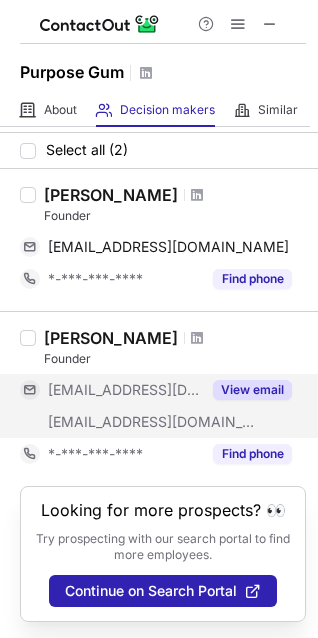 click on "View email" at bounding box center [252, 390] 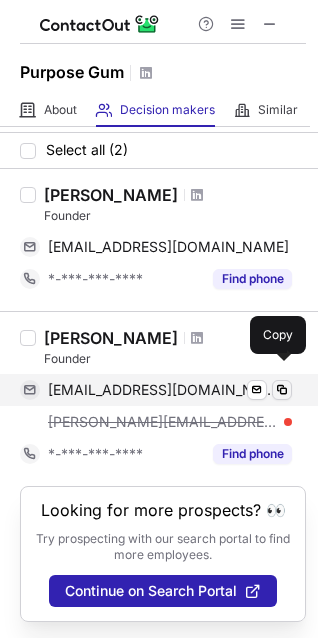 click at bounding box center [282, 390] 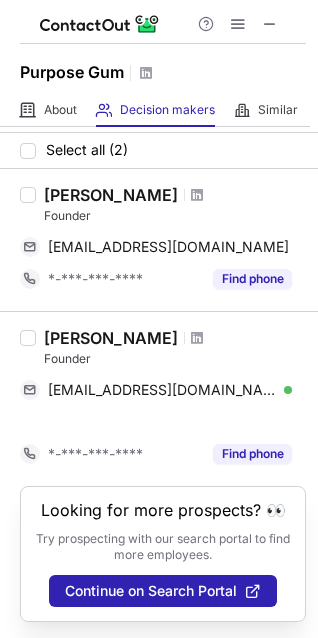 scroll, scrollTop: 33, scrollLeft: 0, axis: vertical 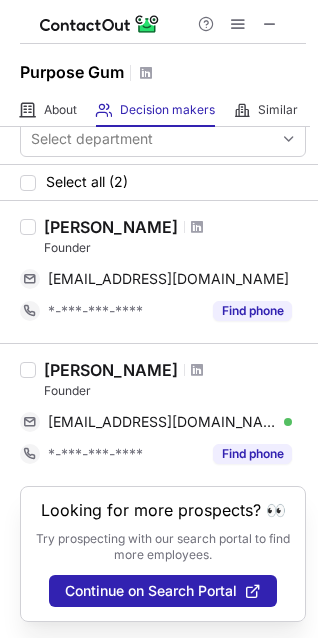 drag, startPoint x: 175, startPoint y: 351, endPoint x: 48, endPoint y: 350, distance: 127.00394 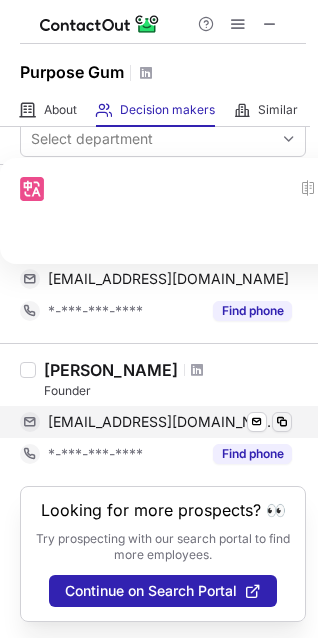 copy on "[PERSON_NAME]" 